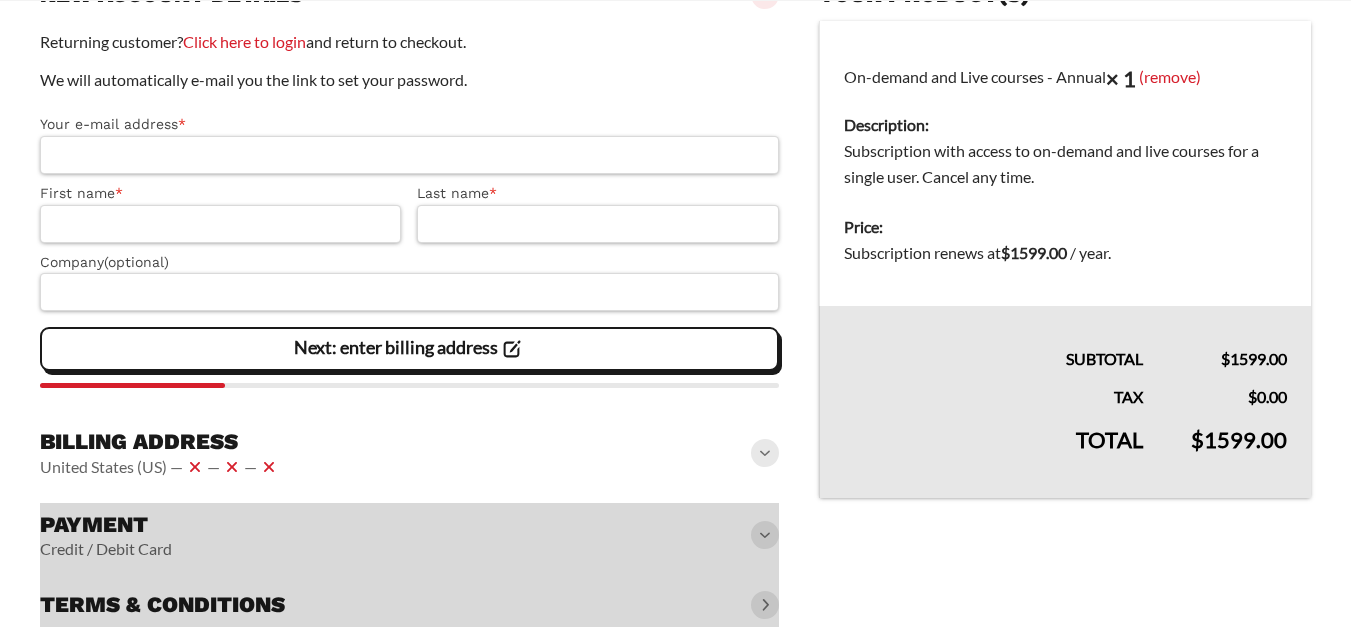scroll, scrollTop: 300, scrollLeft: 0, axis: vertical 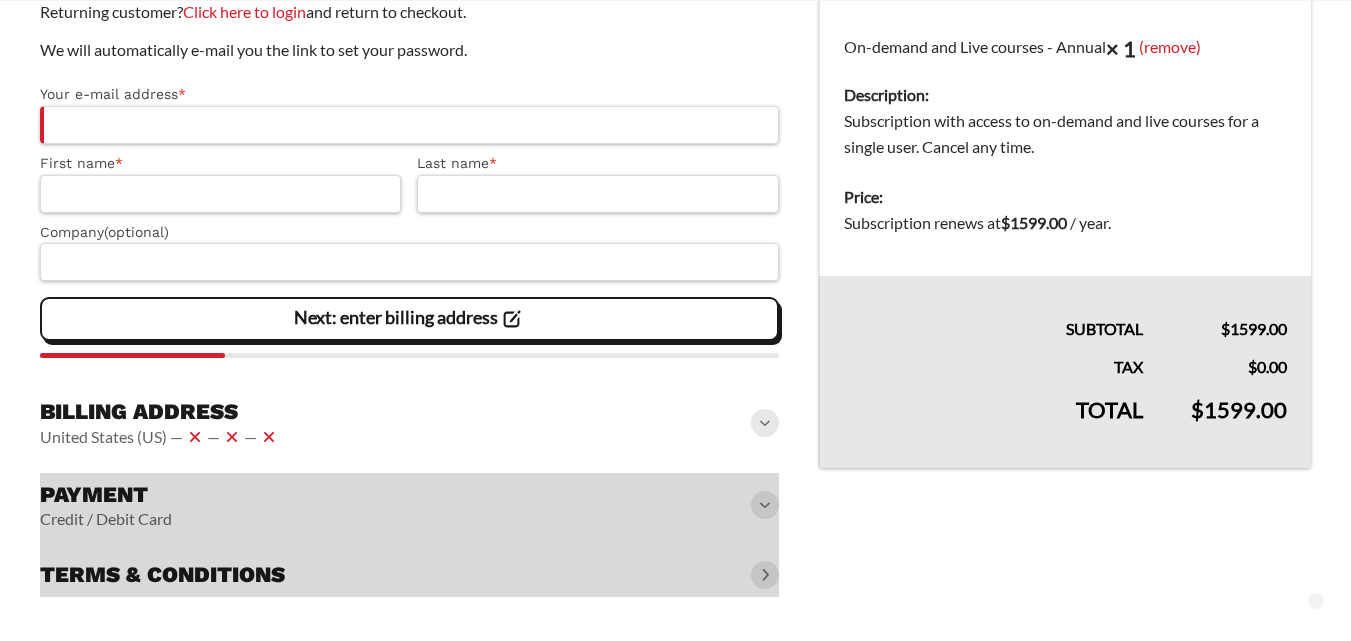 click on "Billing address
United States (US) —   —   —" 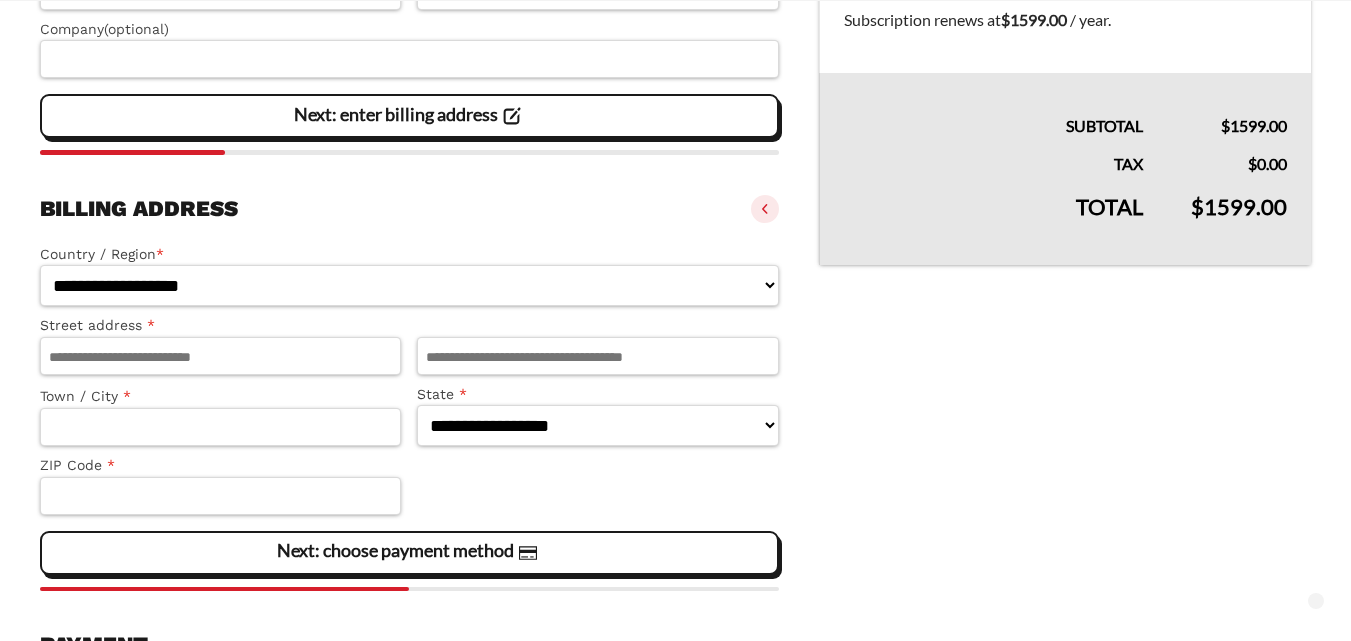 scroll, scrollTop: 534, scrollLeft: 0, axis: vertical 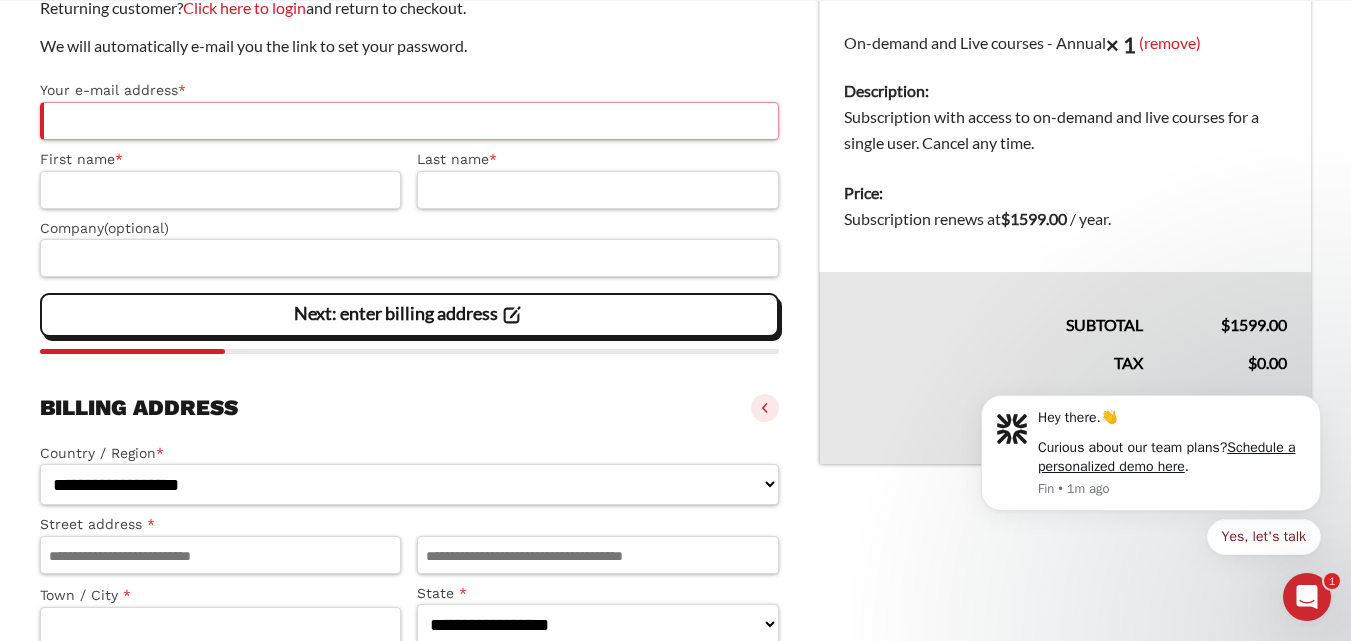 click on "Your e-mail address  *" at bounding box center (409, 121) 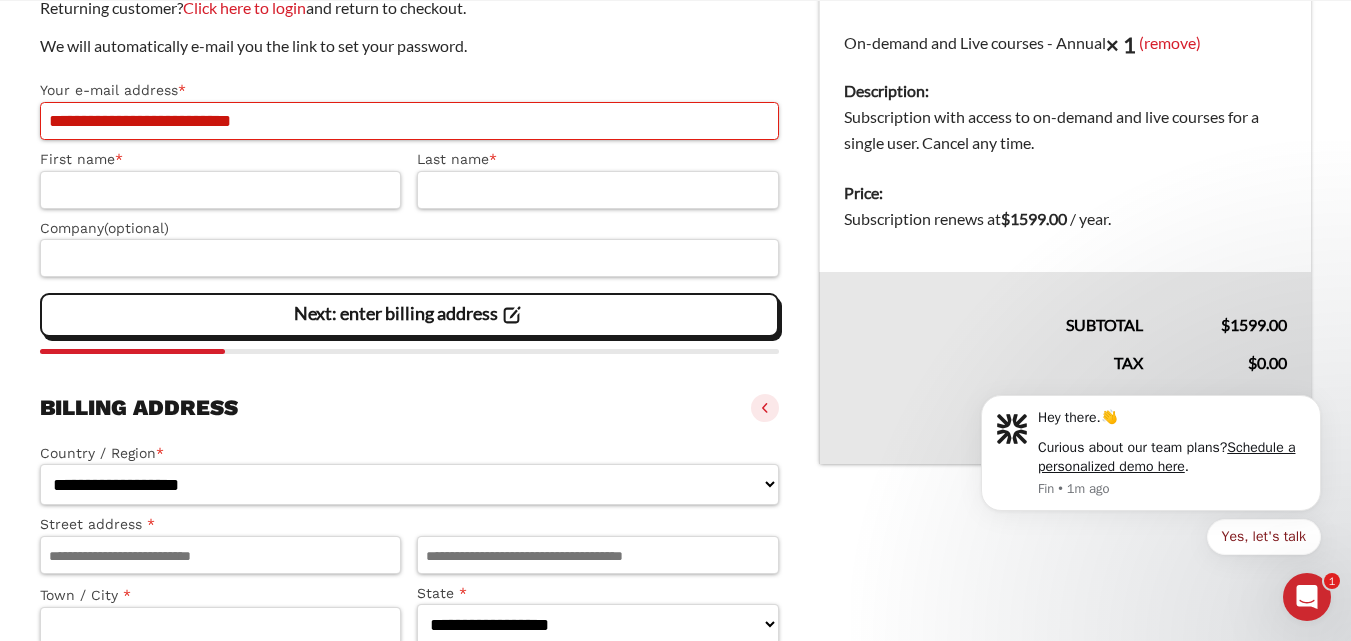click on "**********" at bounding box center [409, 121] 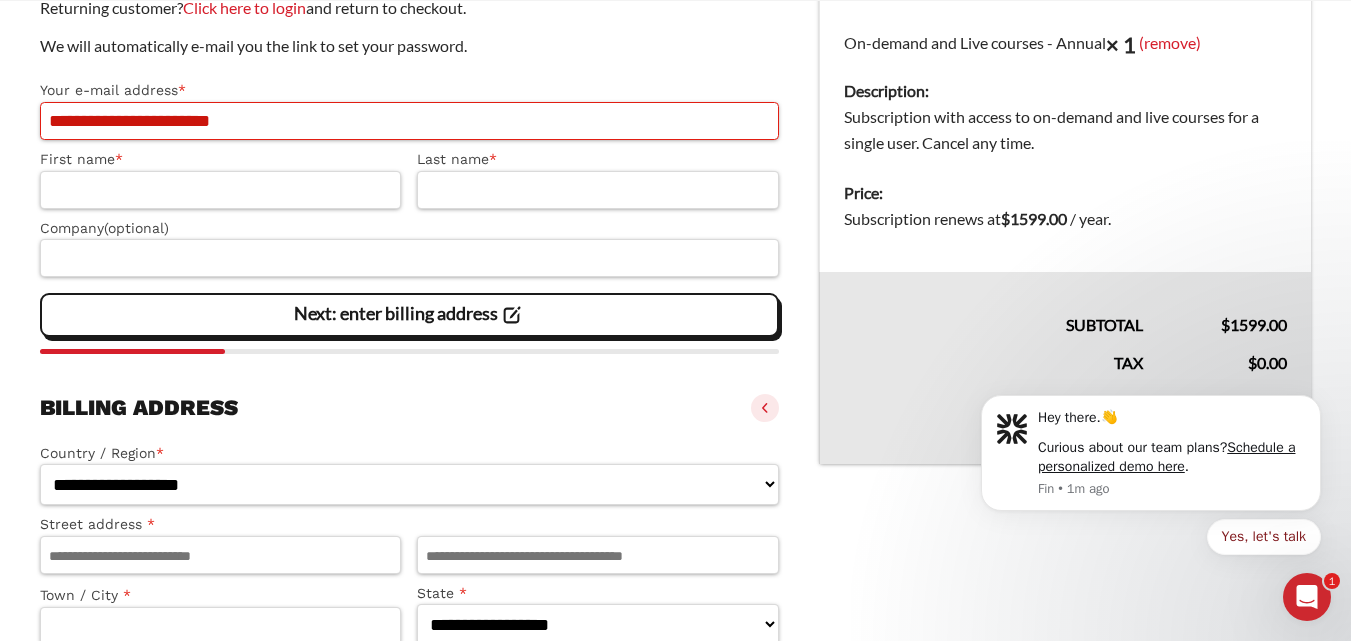 type on "**********" 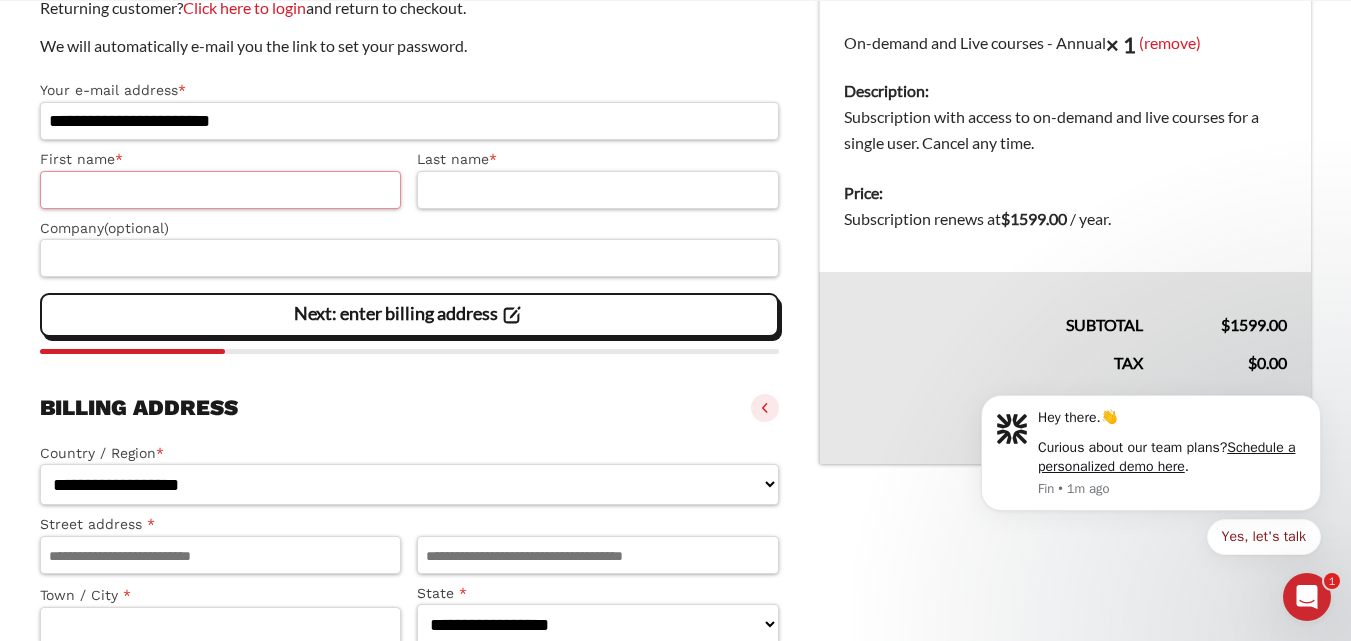 click on "First name  *" at bounding box center (220, 190) 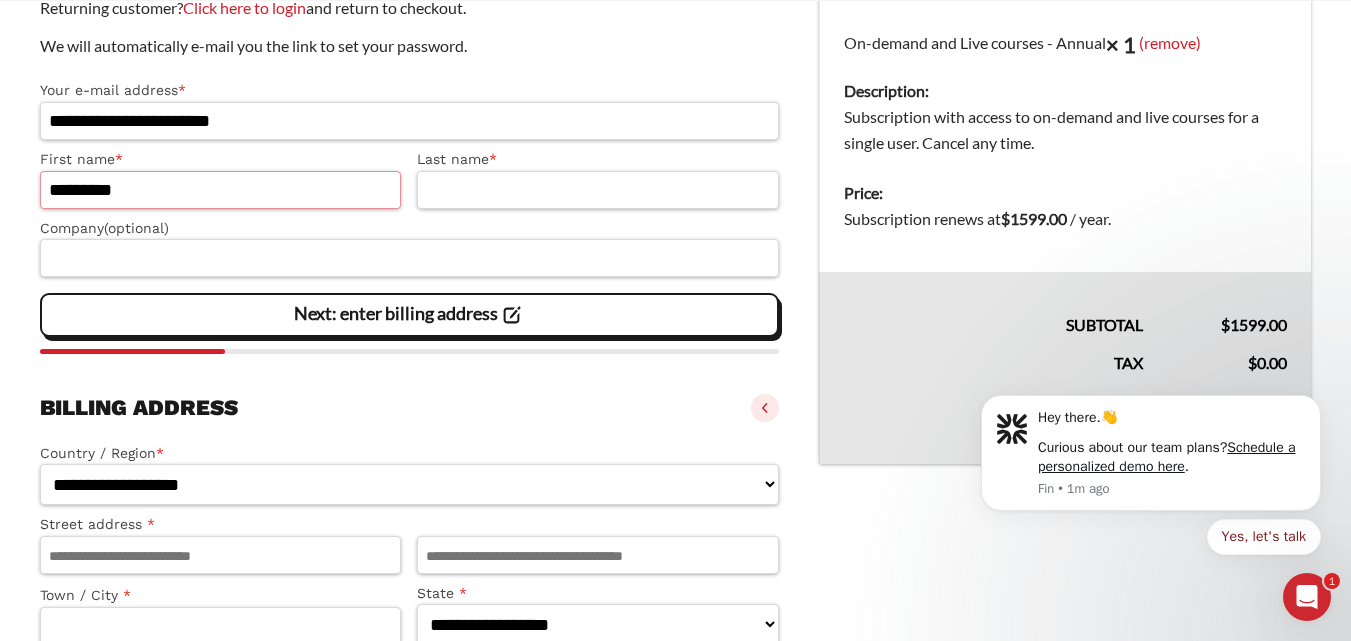 type on "********" 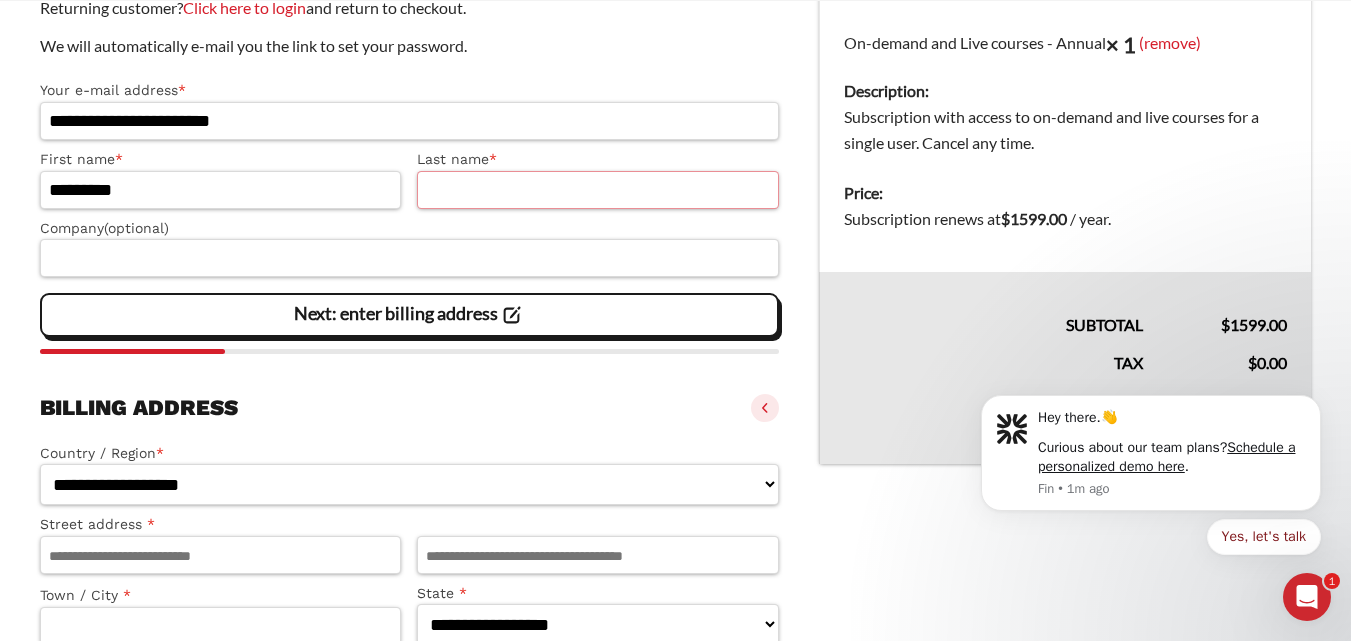 click on "Last name  *" at bounding box center (597, 190) 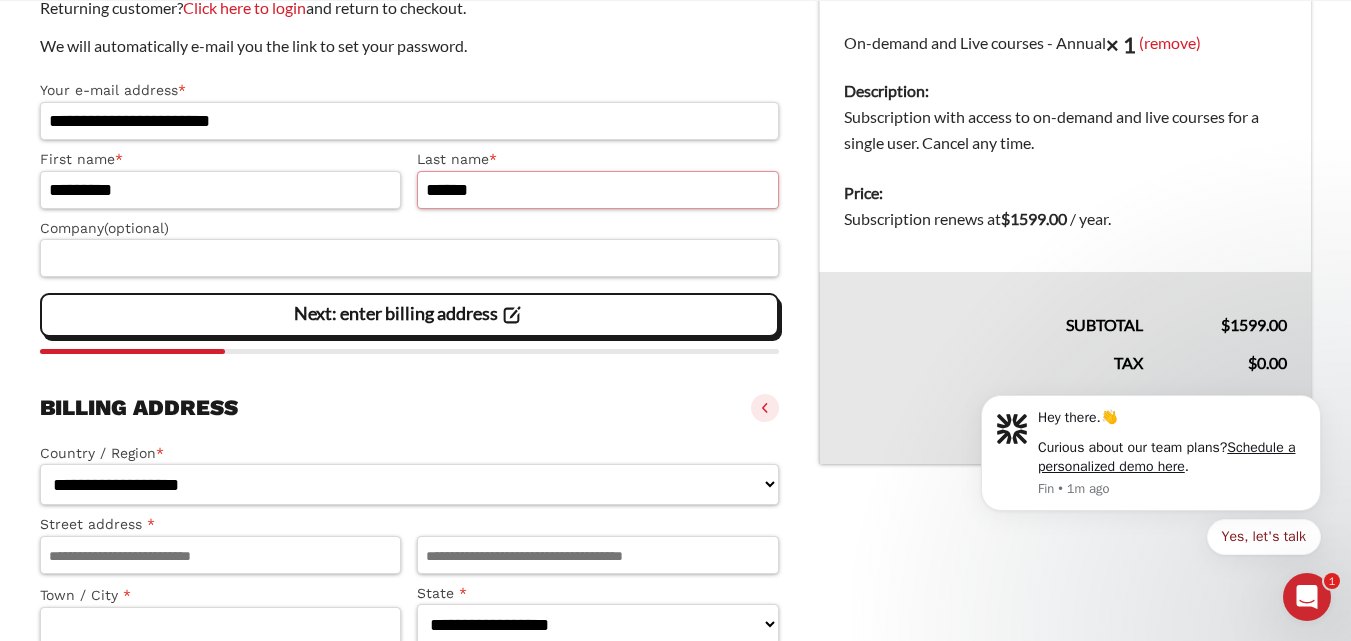type on "******" 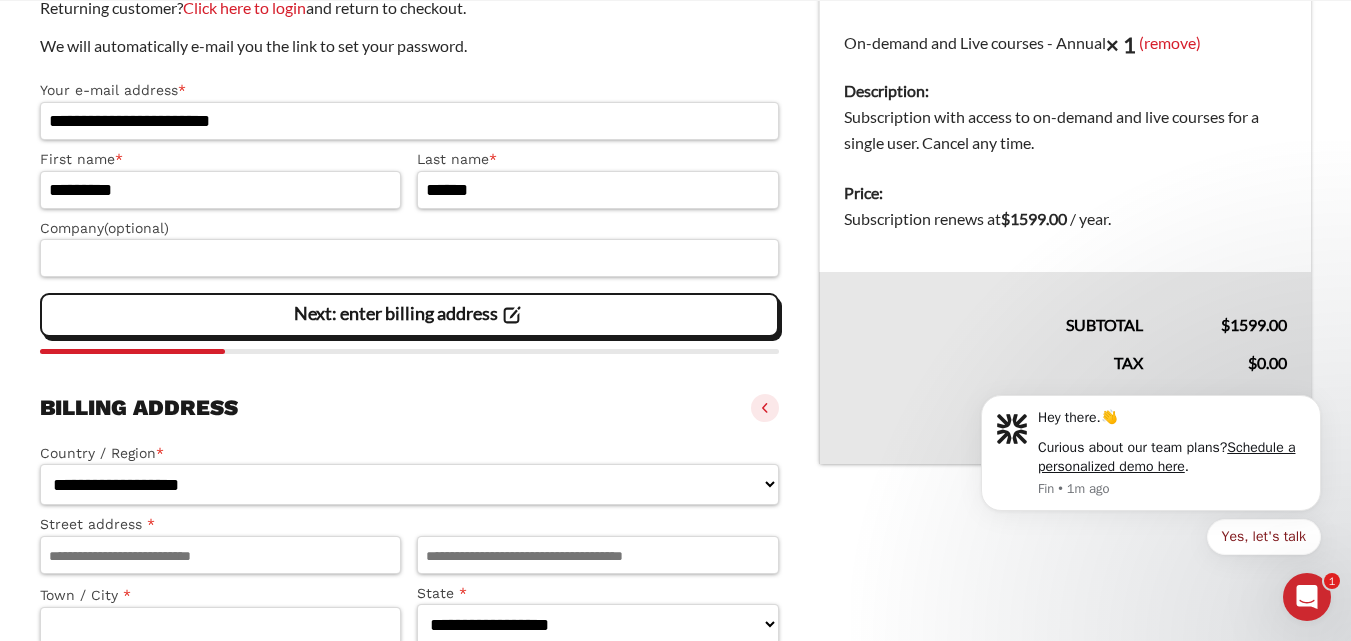 click on "Company  (optional)" at bounding box center [409, 228] 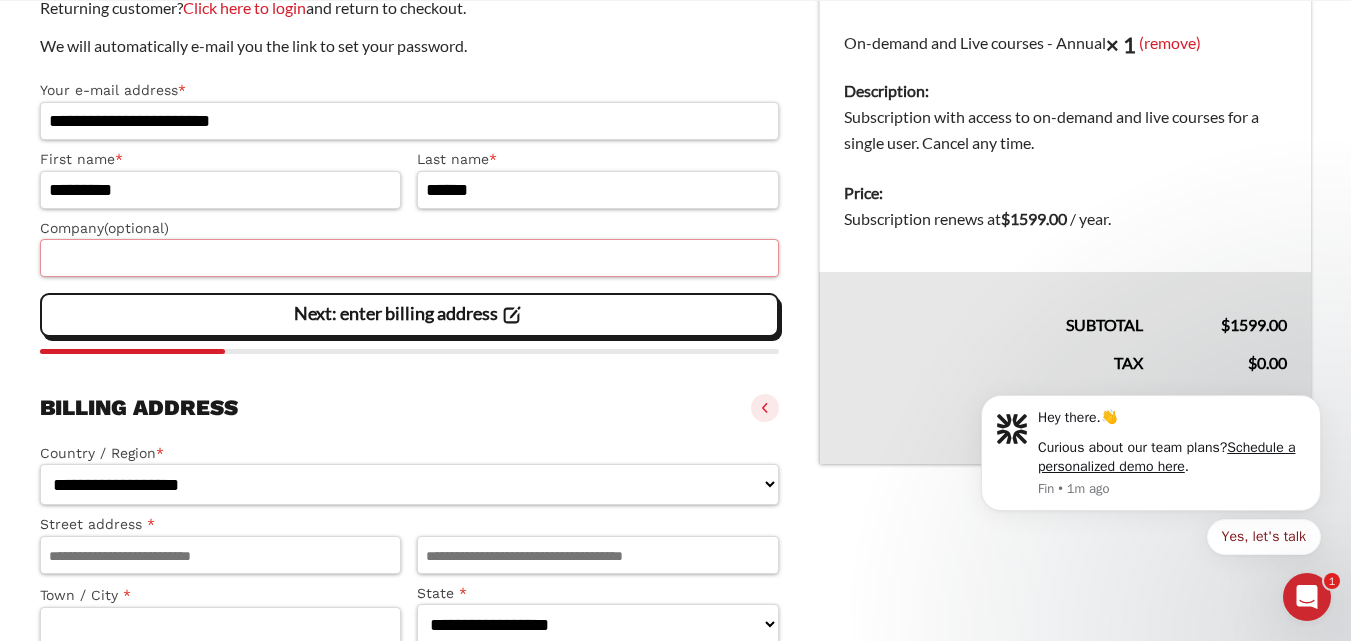 click on "Company  (optional)" at bounding box center [409, 258] 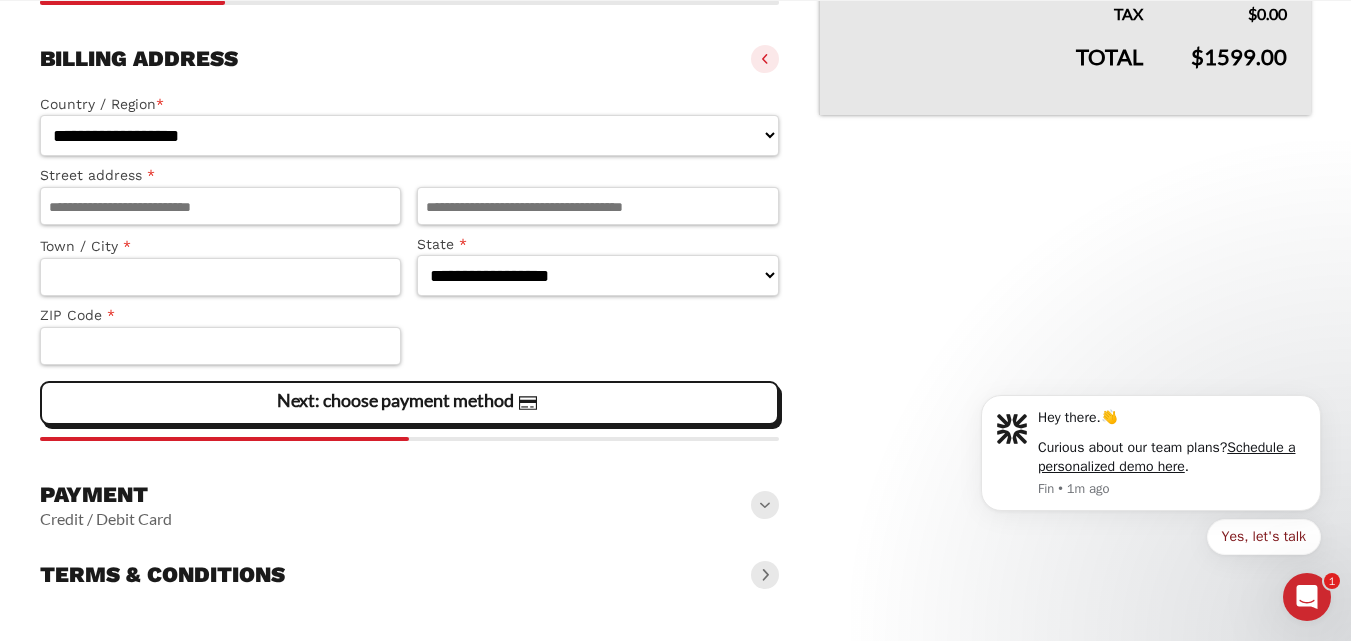 scroll, scrollTop: 588, scrollLeft: 0, axis: vertical 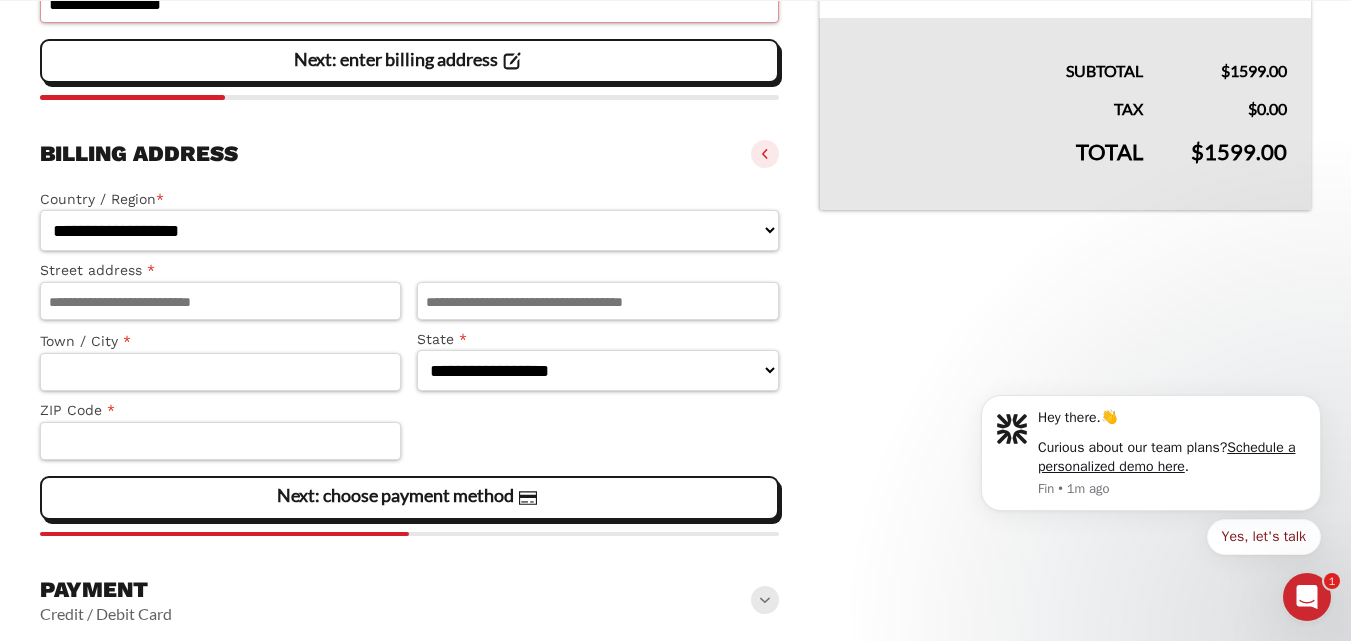 type on "**********" 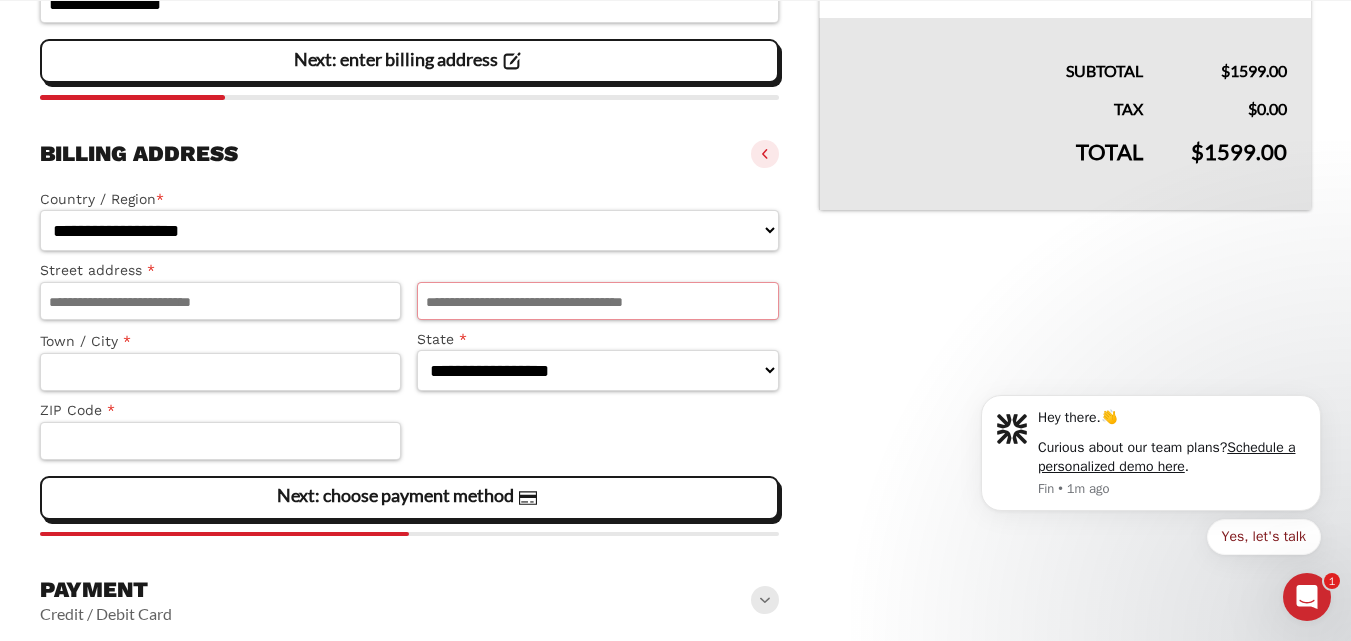 click on "Apartment, suite, unit, etc.   (optional)" at bounding box center [597, 301] 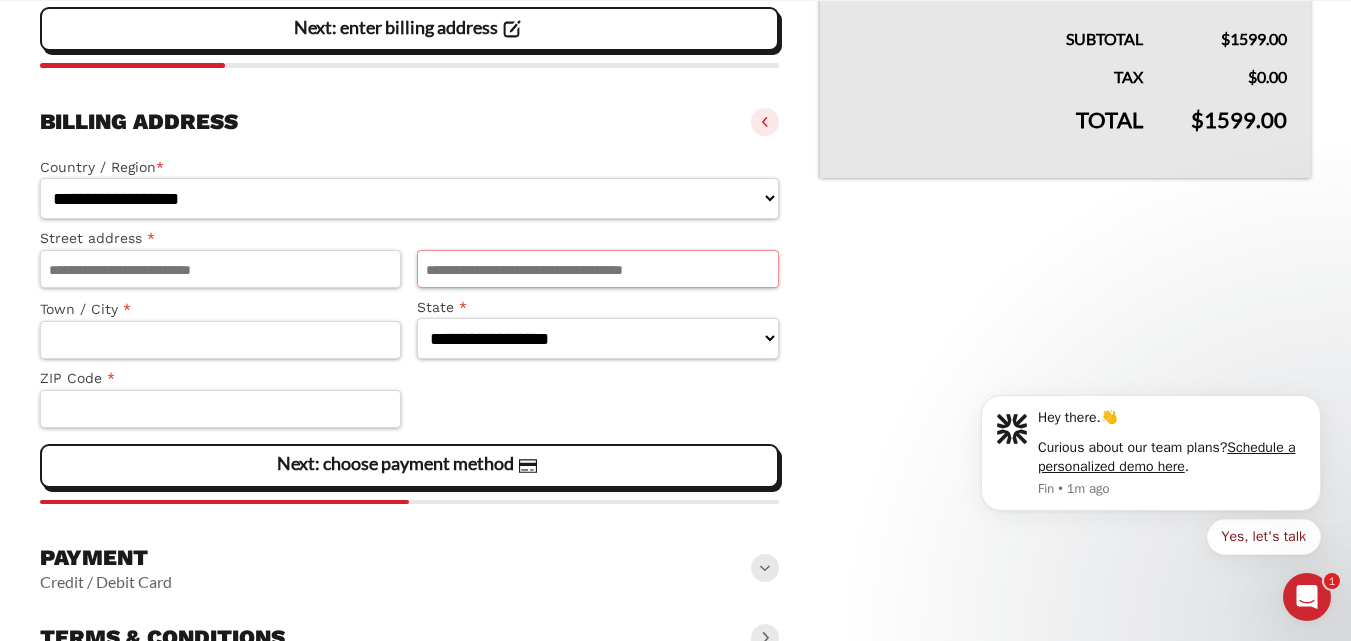 scroll, scrollTop: 588, scrollLeft: 0, axis: vertical 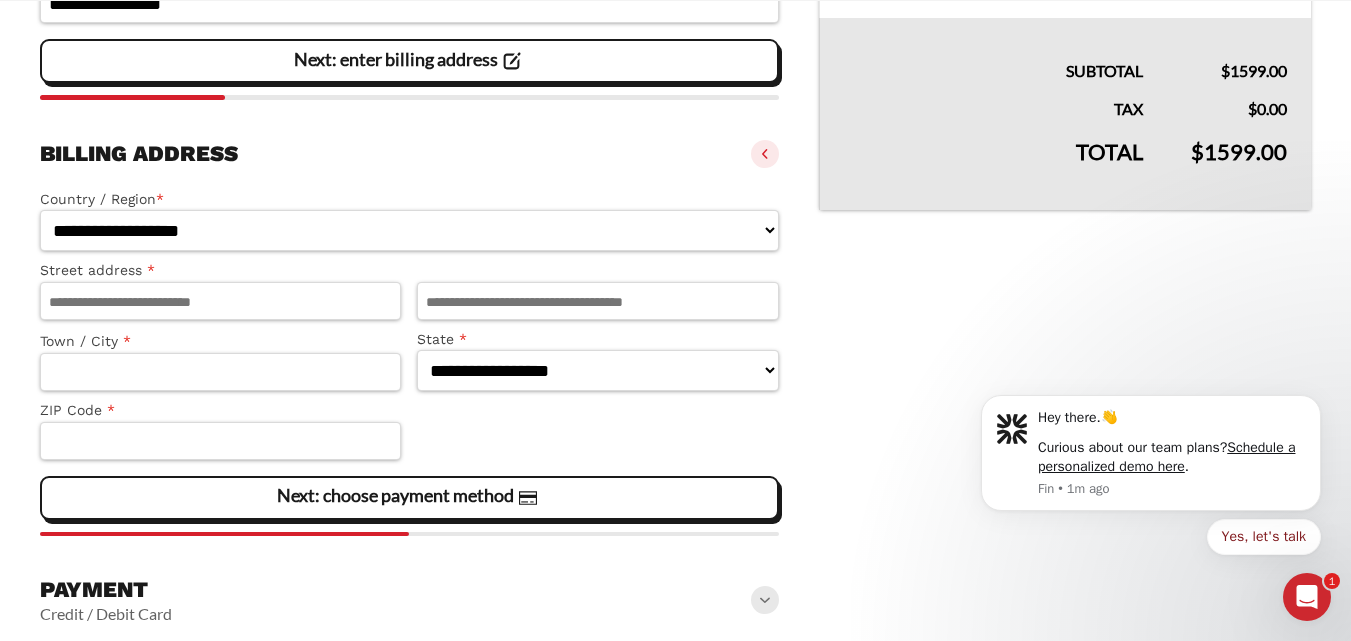 drag, startPoint x: 371, startPoint y: 58, endPoint x: 438, endPoint y: 70, distance: 68.06615 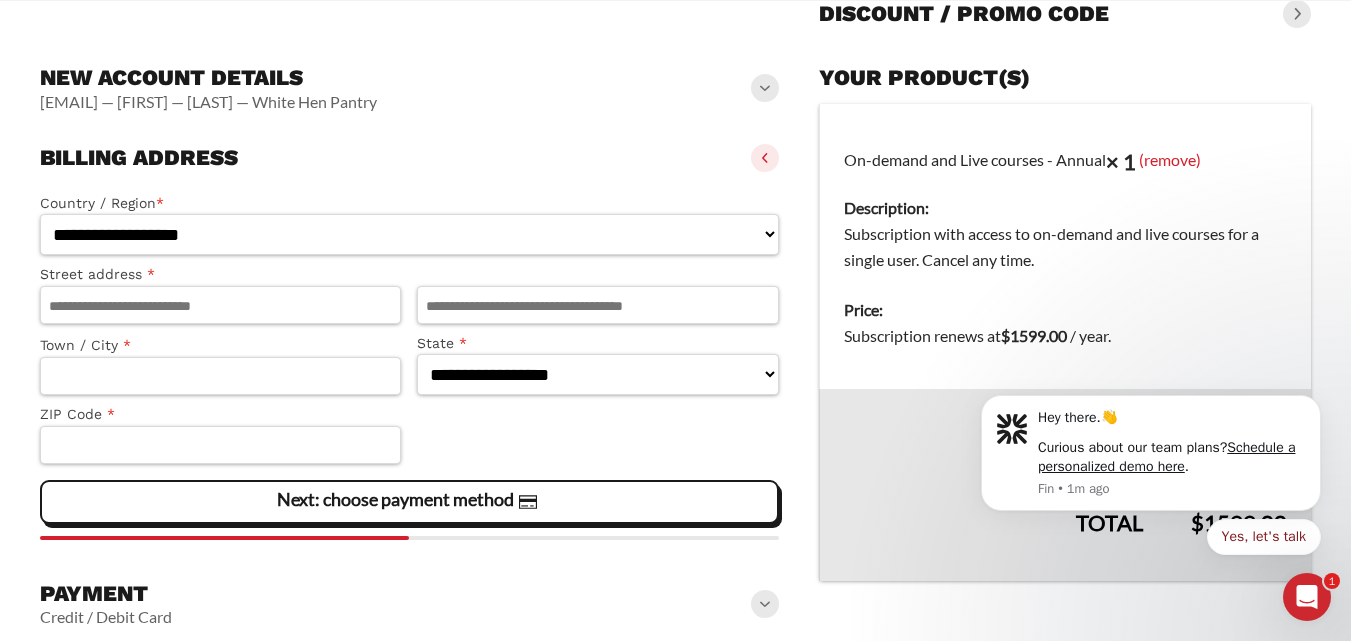 scroll, scrollTop: 317, scrollLeft: 0, axis: vertical 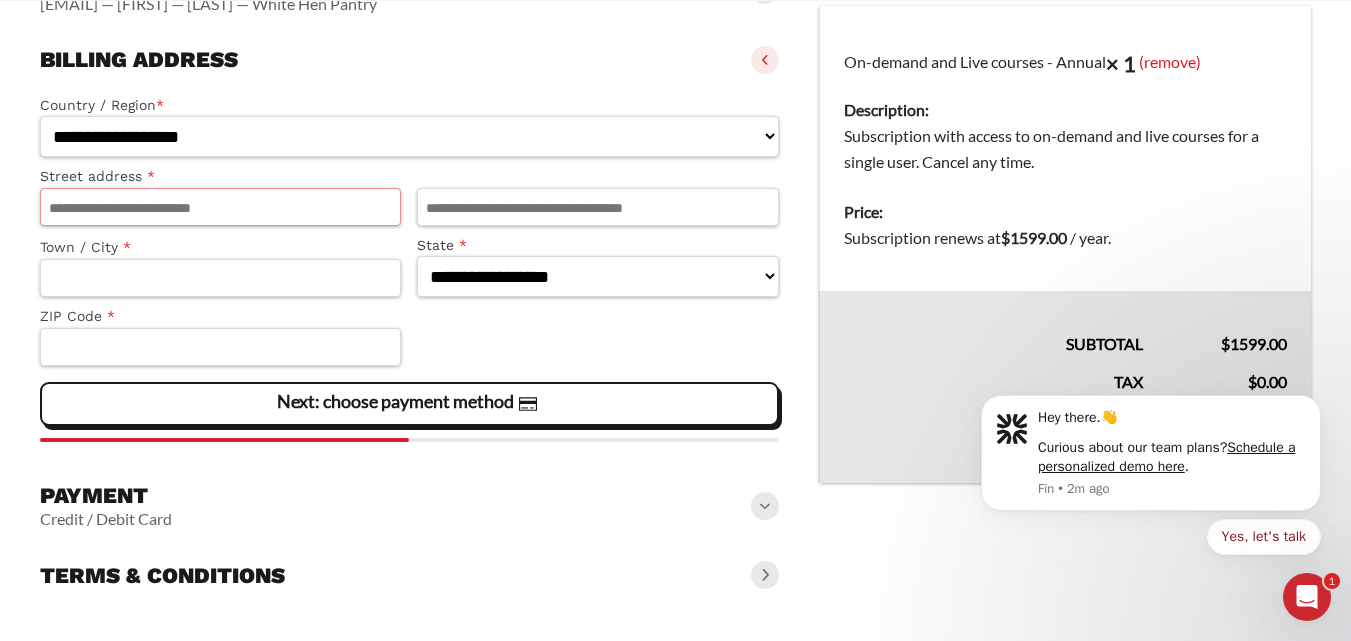 click on "Street address   *" at bounding box center [220, 207] 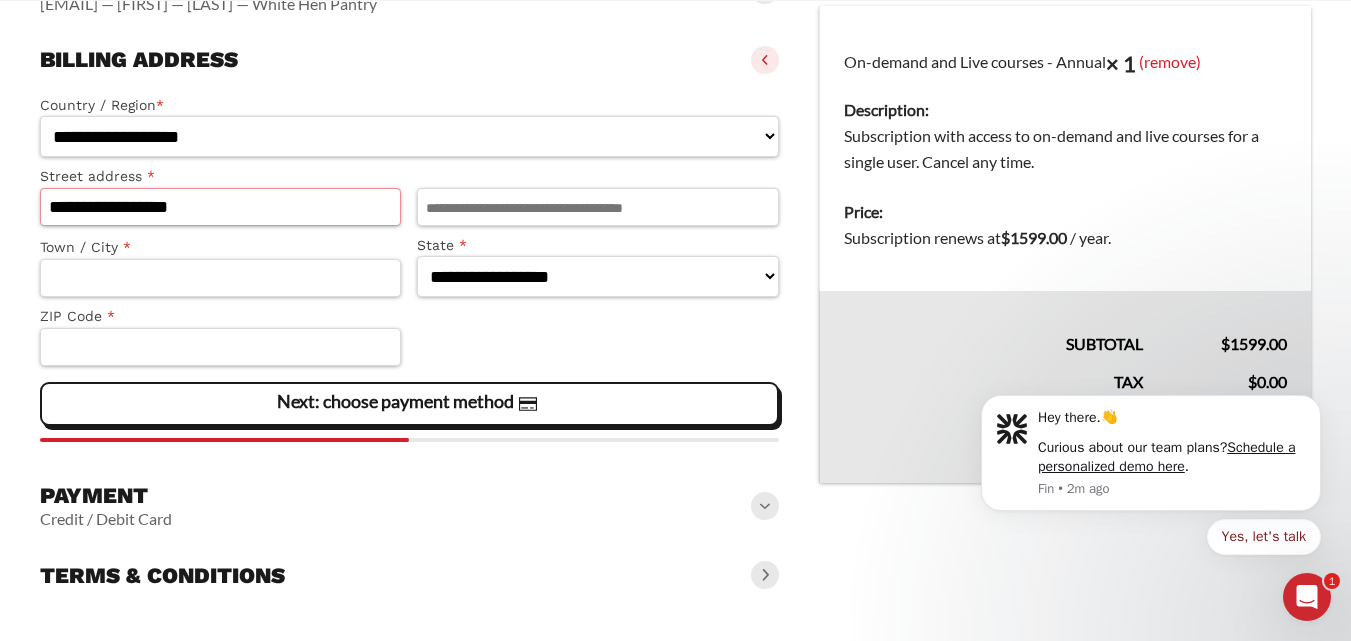 drag, startPoint x: 85, startPoint y: 205, endPoint x: 39, endPoint y: 201, distance: 46.173584 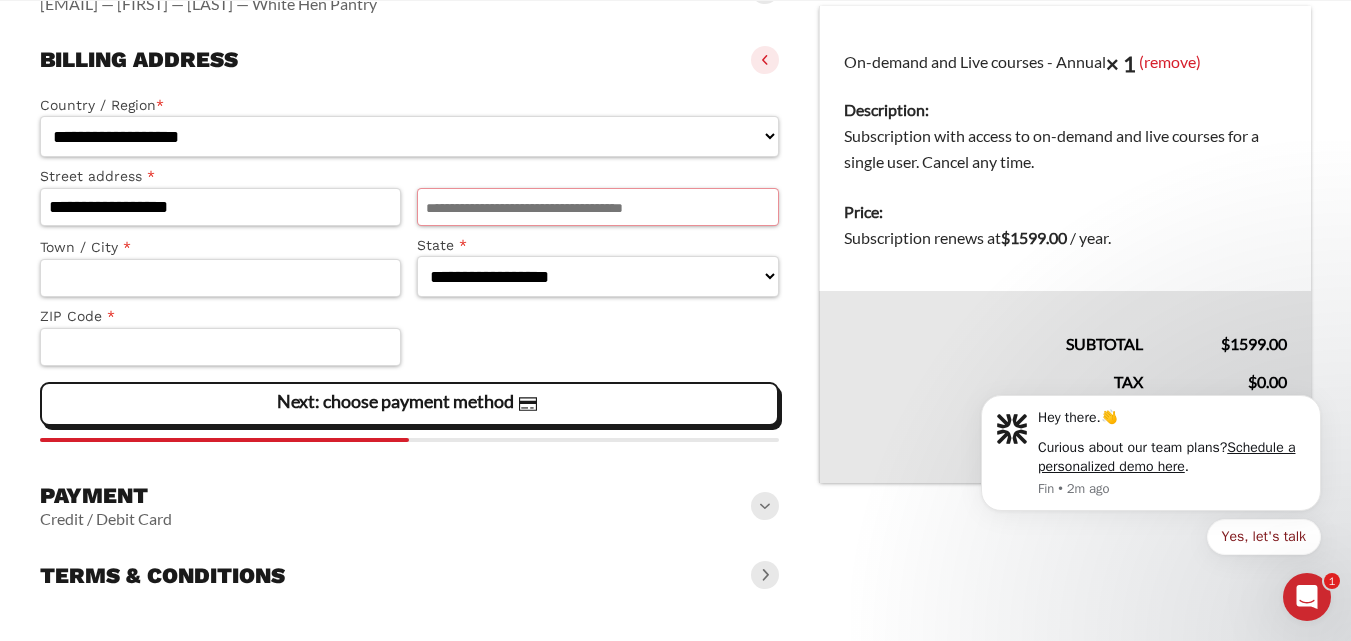 click on "Apartment, suite, unit, etc.   (optional)" at bounding box center [597, 207] 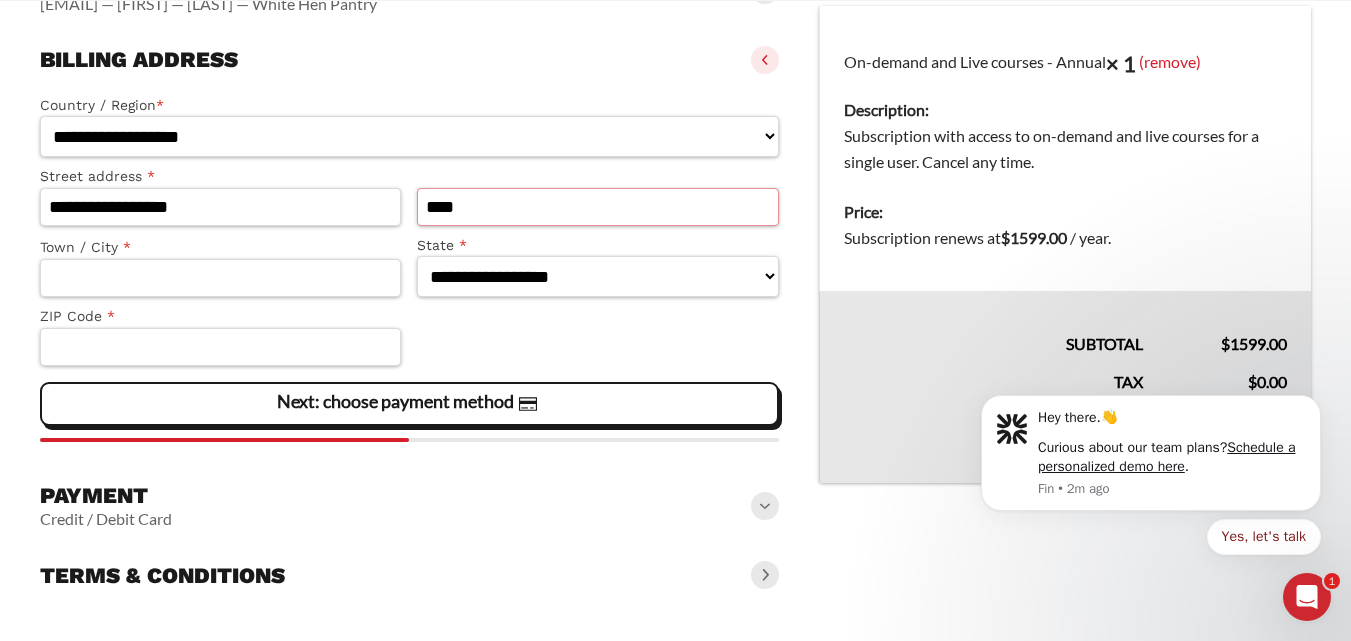 type on "****" 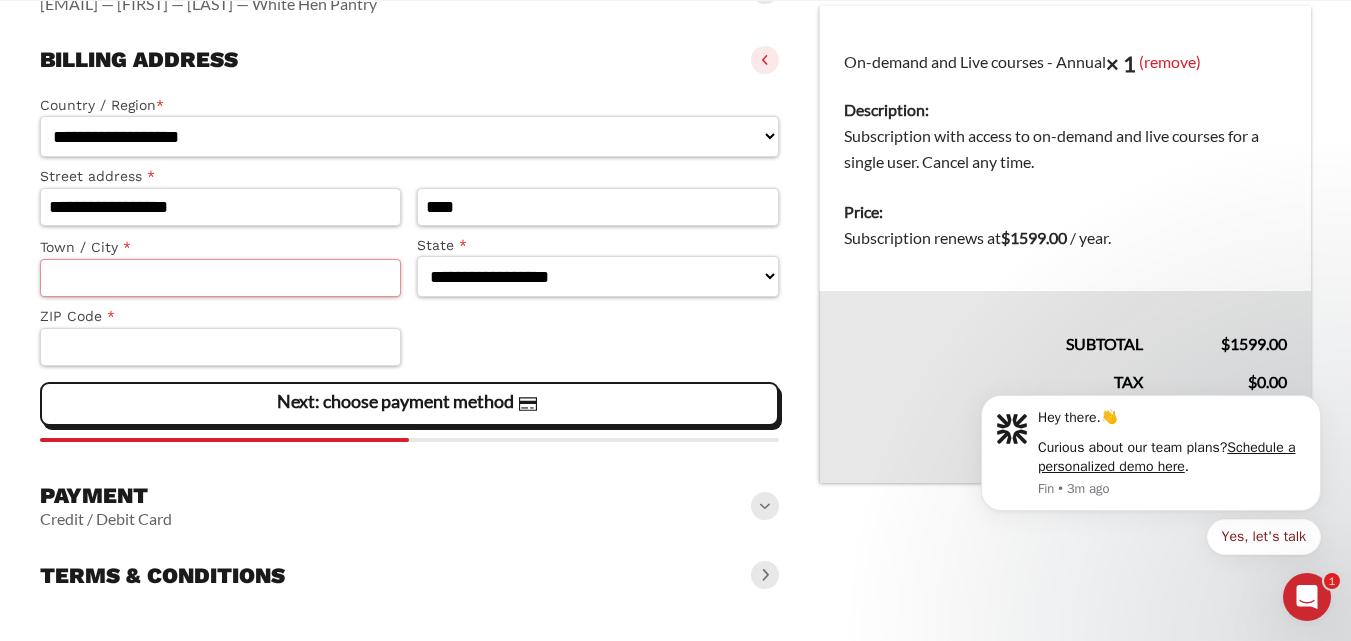 click on "Town / City   *" at bounding box center [220, 278] 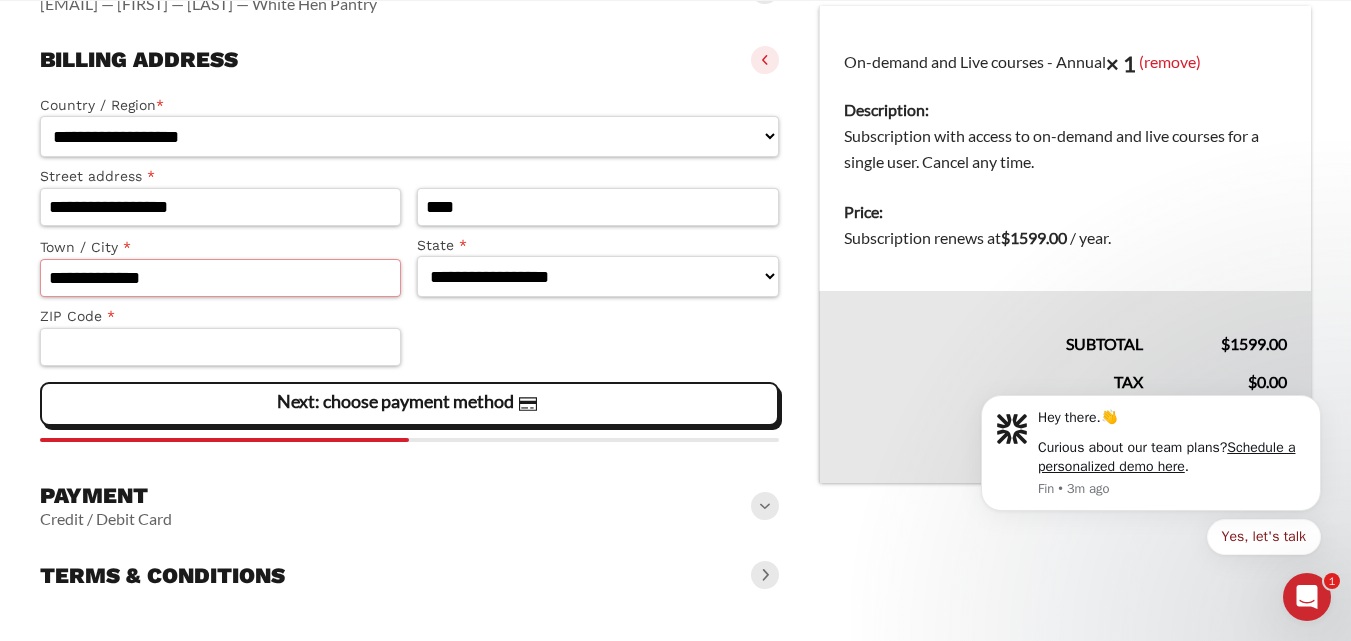 type on "**********" 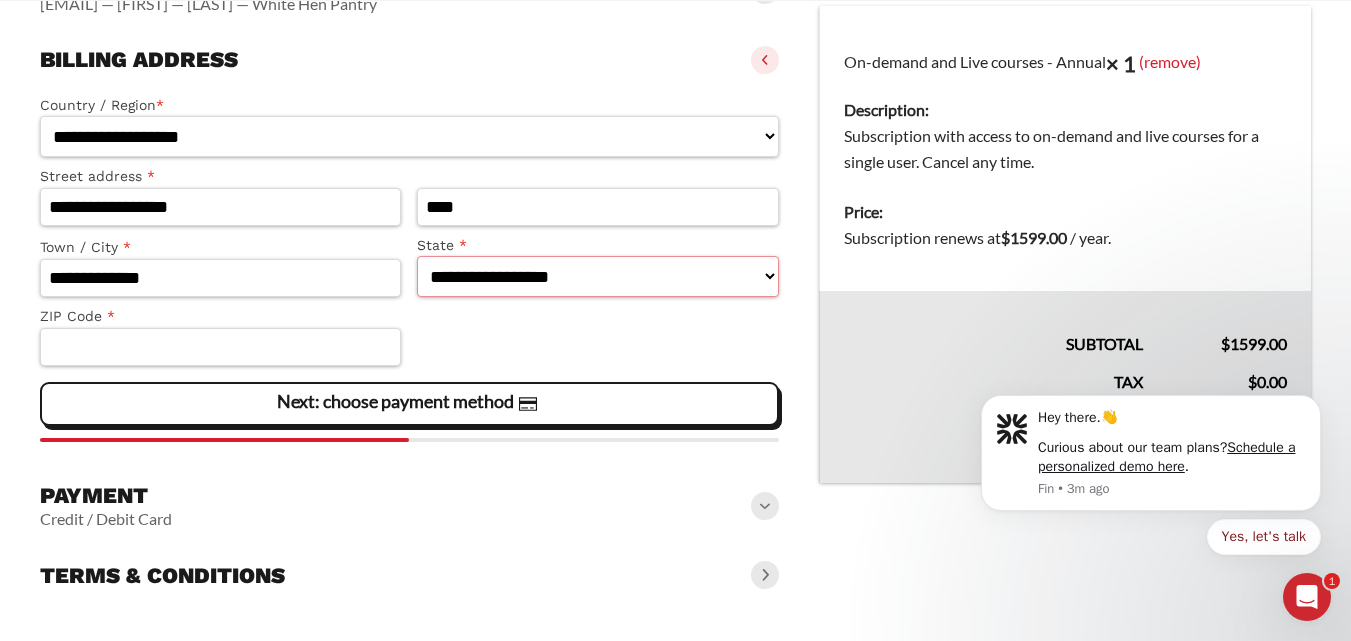 click on "**********" at bounding box center (597, 276) 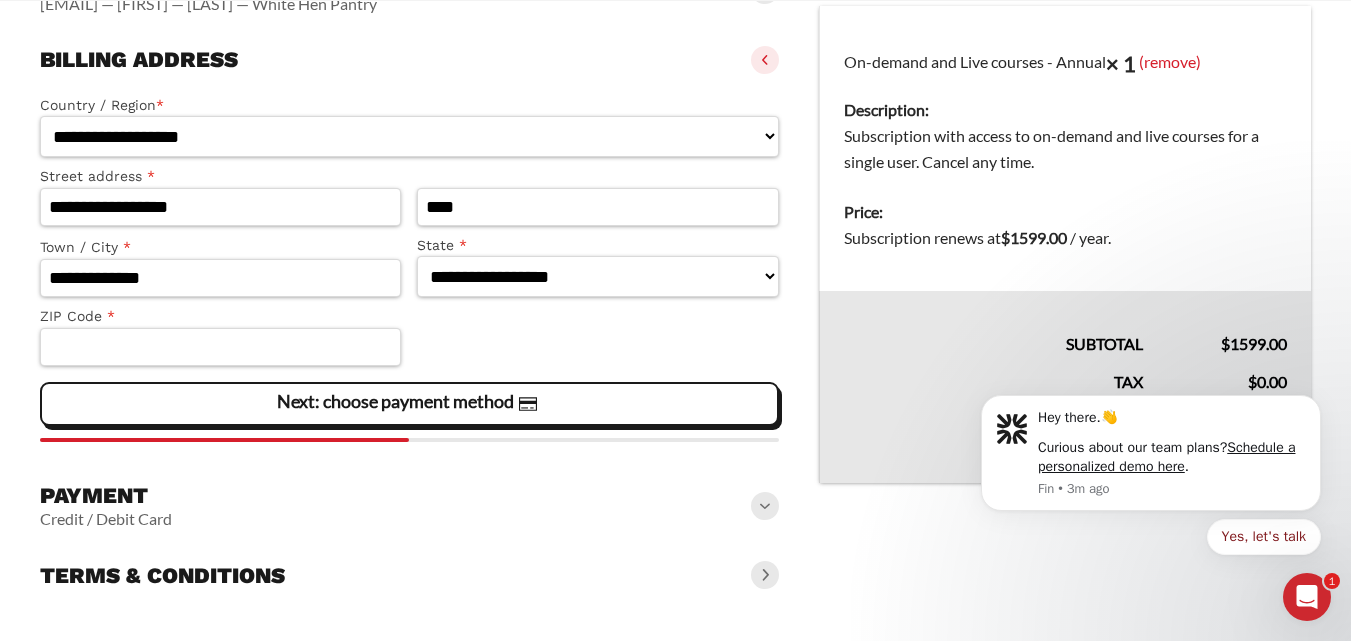 click on "**********" at bounding box center [675, 271] 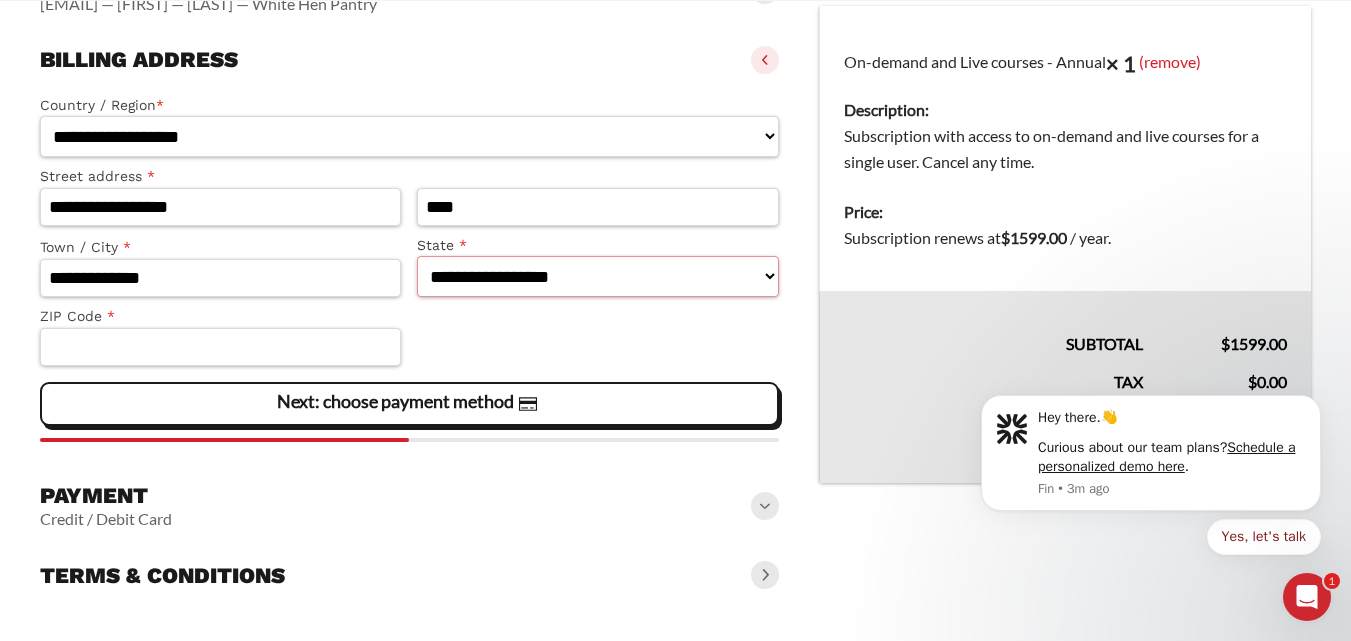 click on "**********" at bounding box center (597, 276) 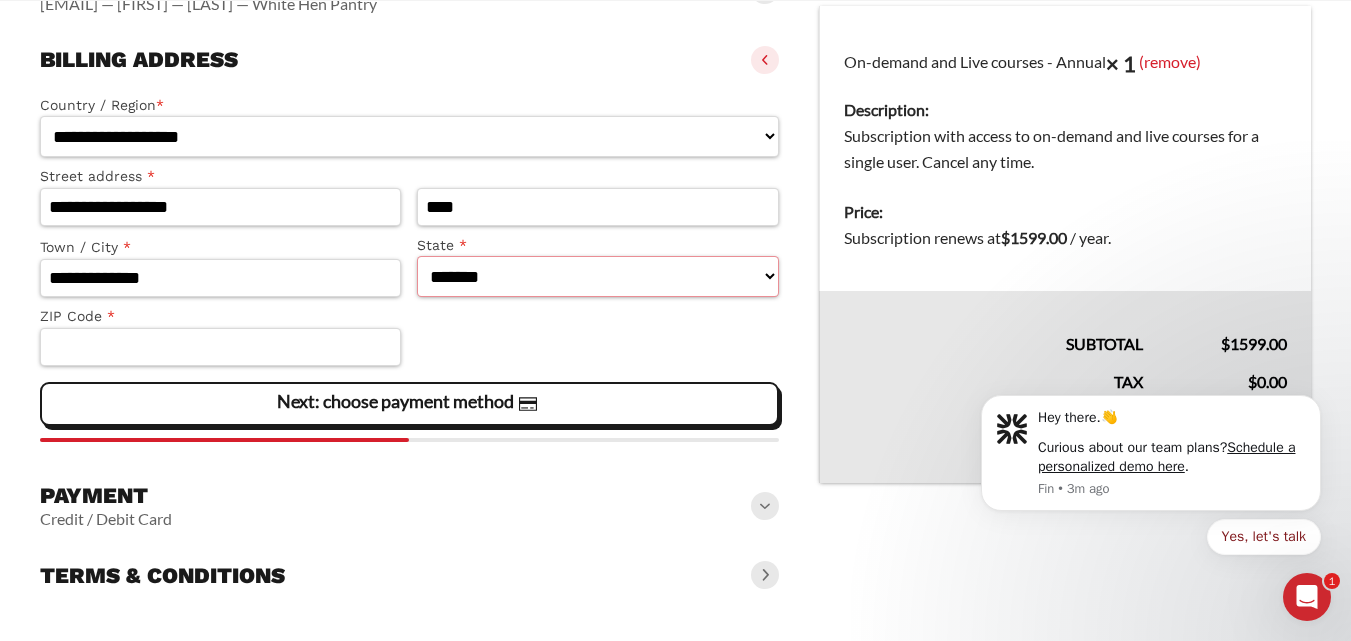 click on "**********" at bounding box center [597, 276] 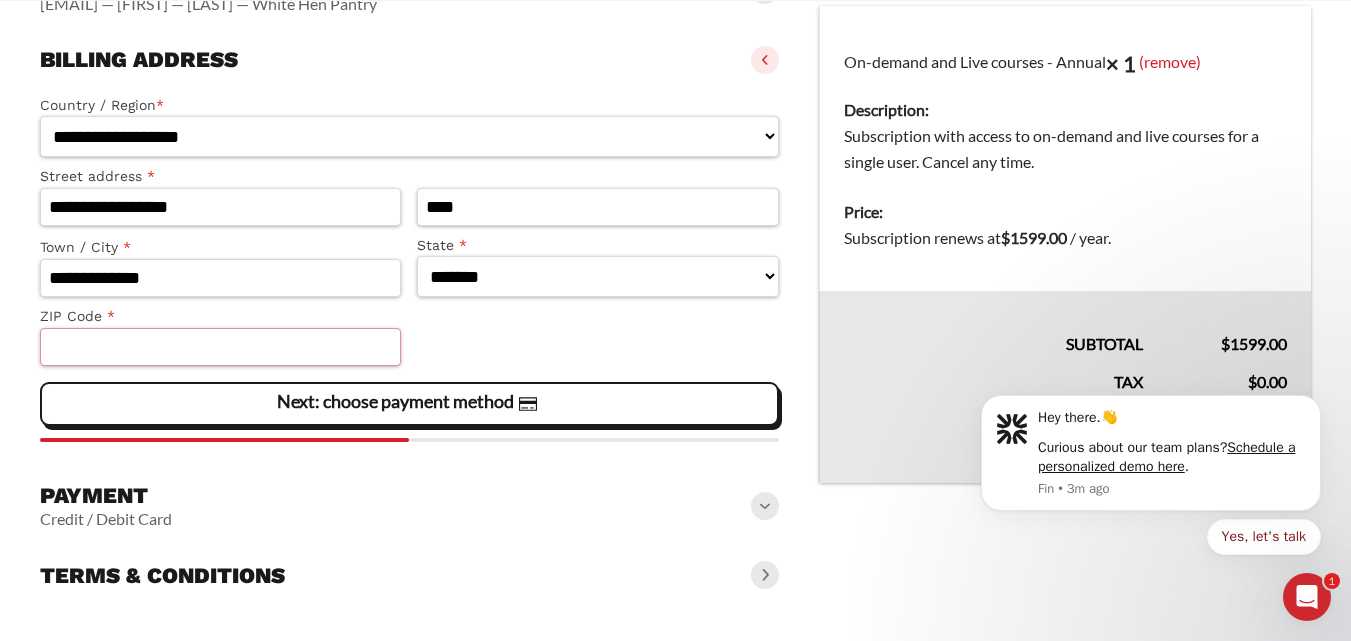 click on "ZIP Code   *" at bounding box center (220, 347) 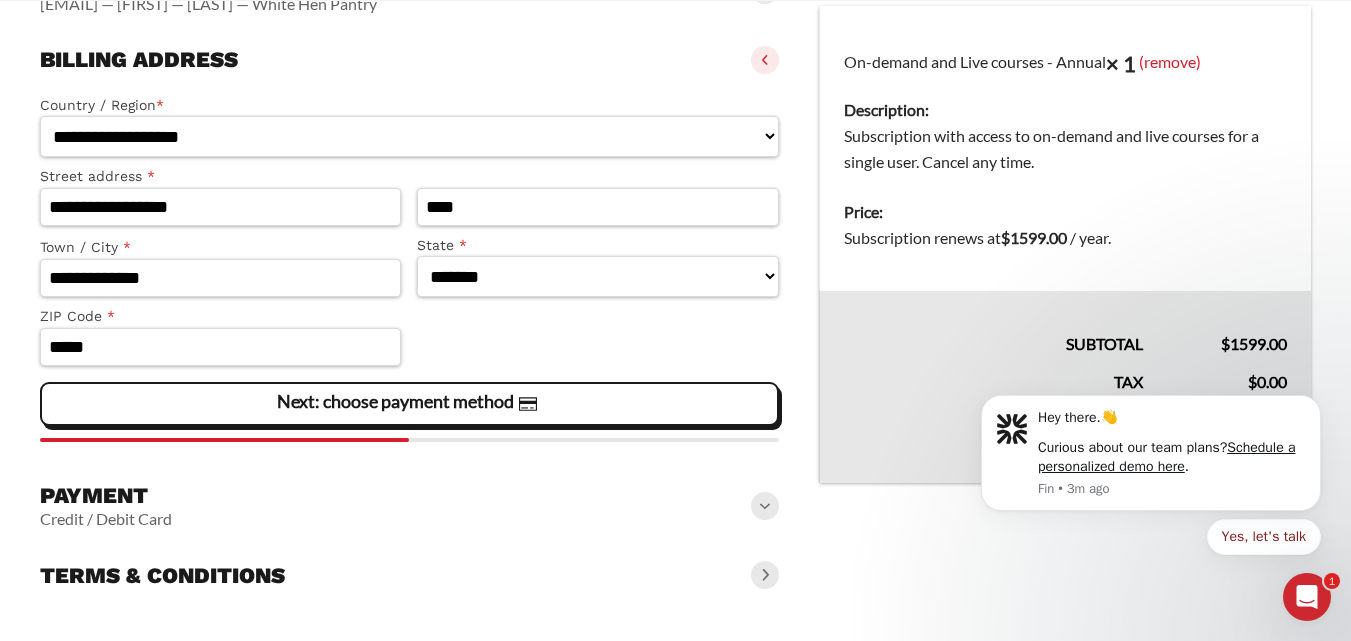 click on "Next: choose payment method" 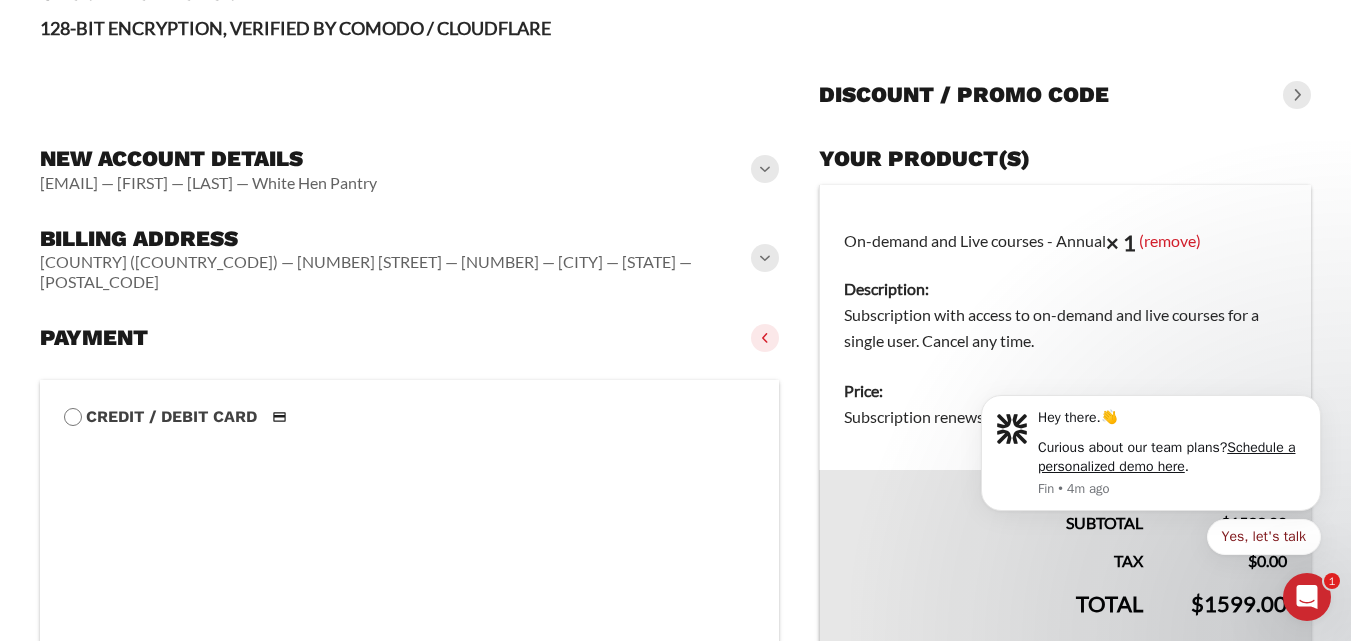 scroll, scrollTop: 0, scrollLeft: 0, axis: both 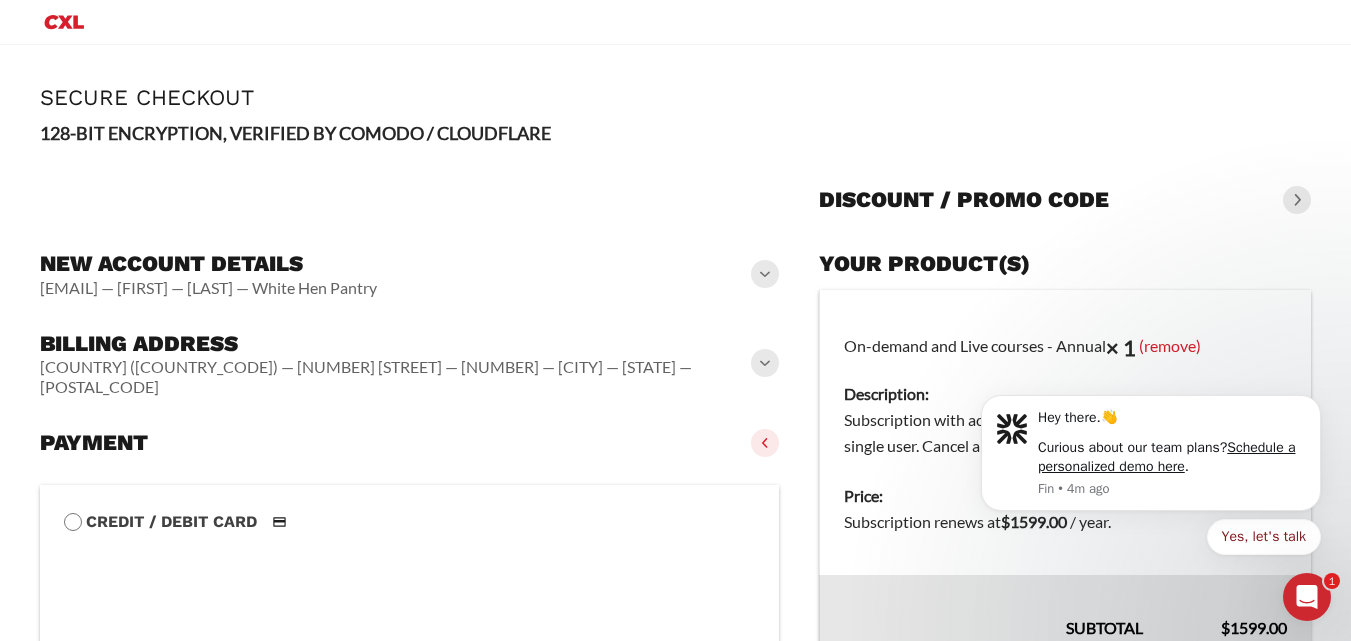 drag, startPoint x: 59, startPoint y: 21, endPoint x: 848, endPoint y: 137, distance: 797.4817 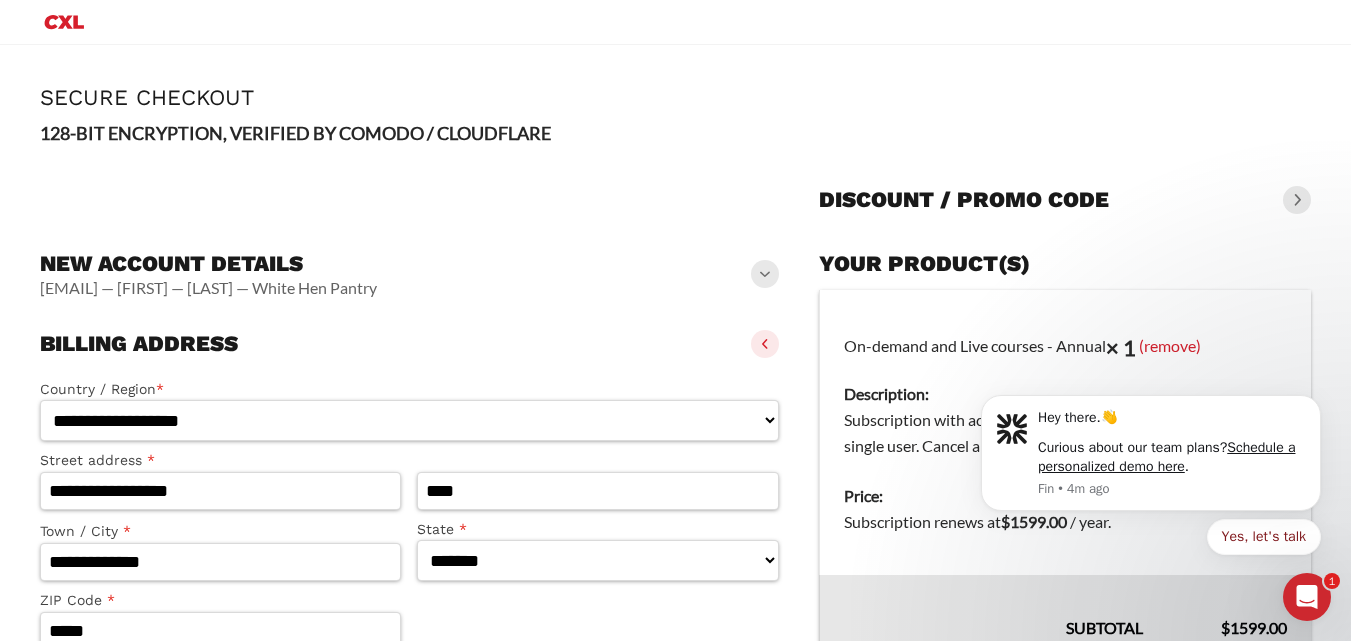 click 